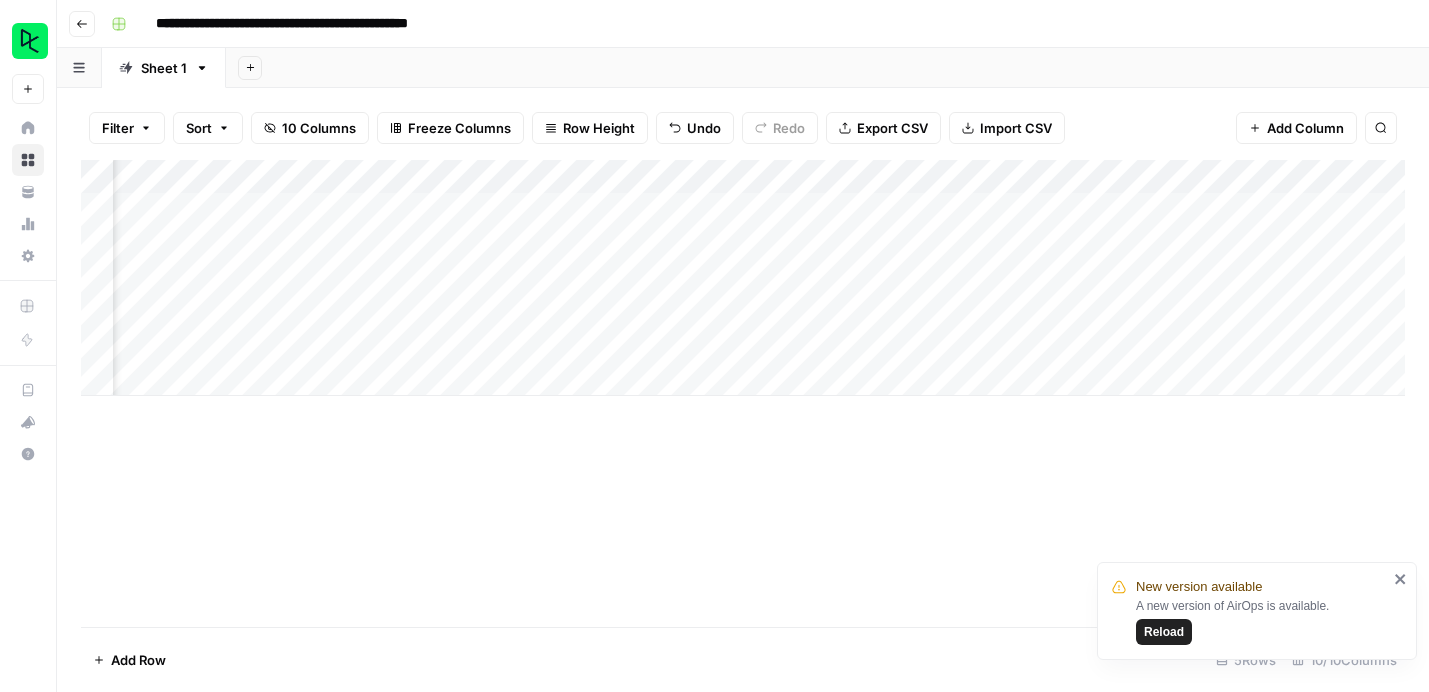 scroll, scrollTop: 0, scrollLeft: 0, axis: both 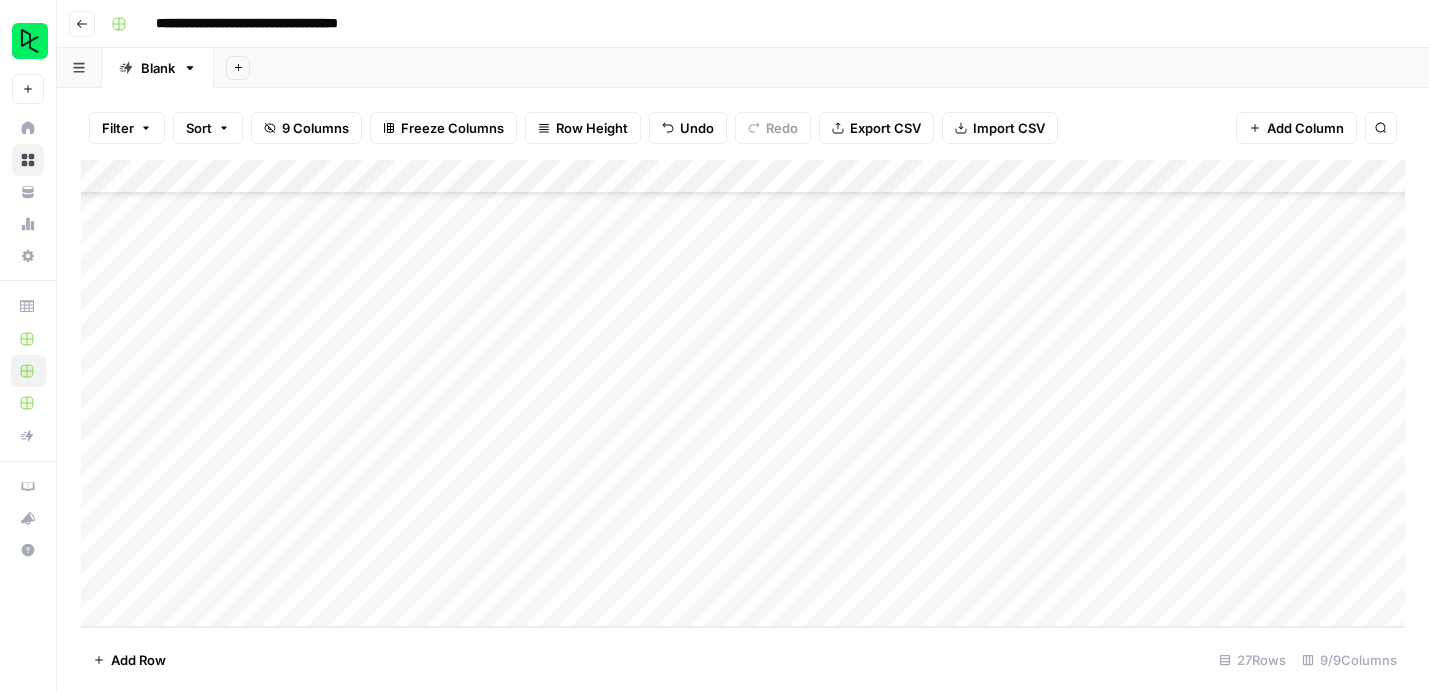 click on "Add Column" at bounding box center (743, 393) 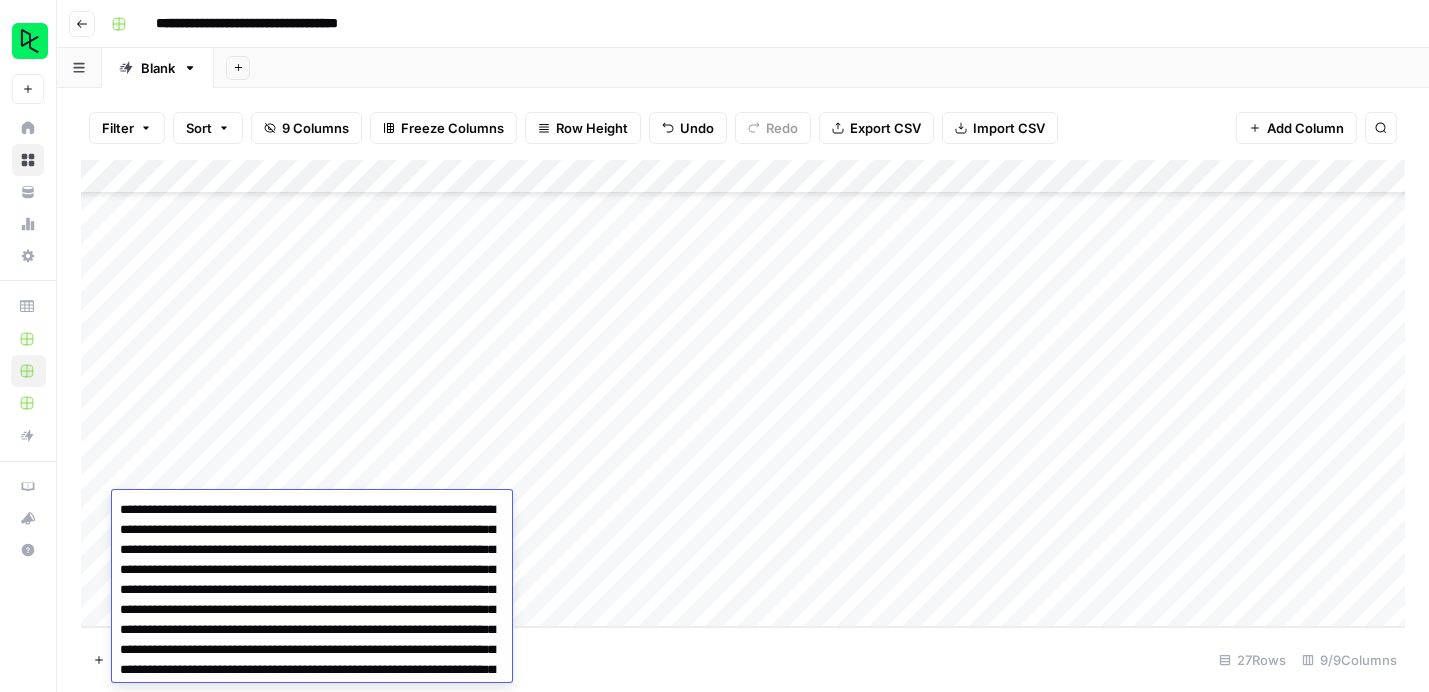scroll, scrollTop: 335, scrollLeft: 0, axis: vertical 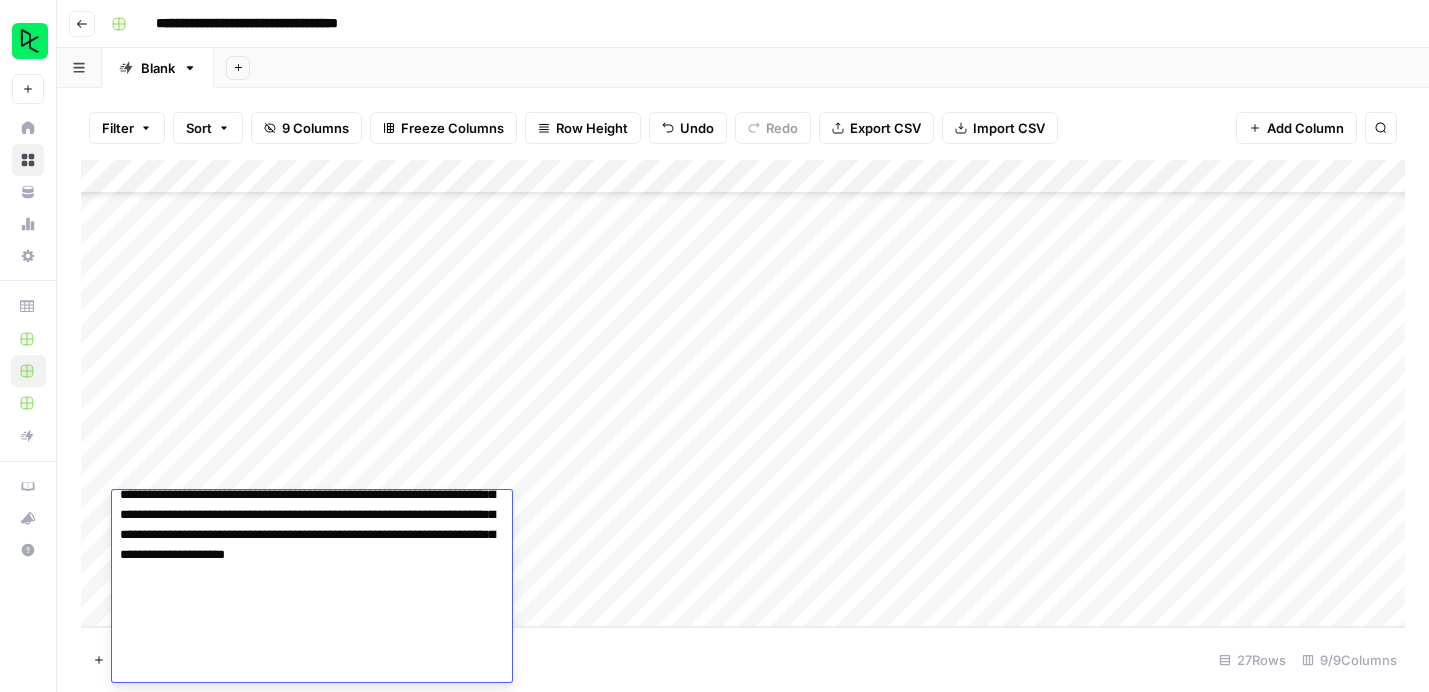 type on "**********" 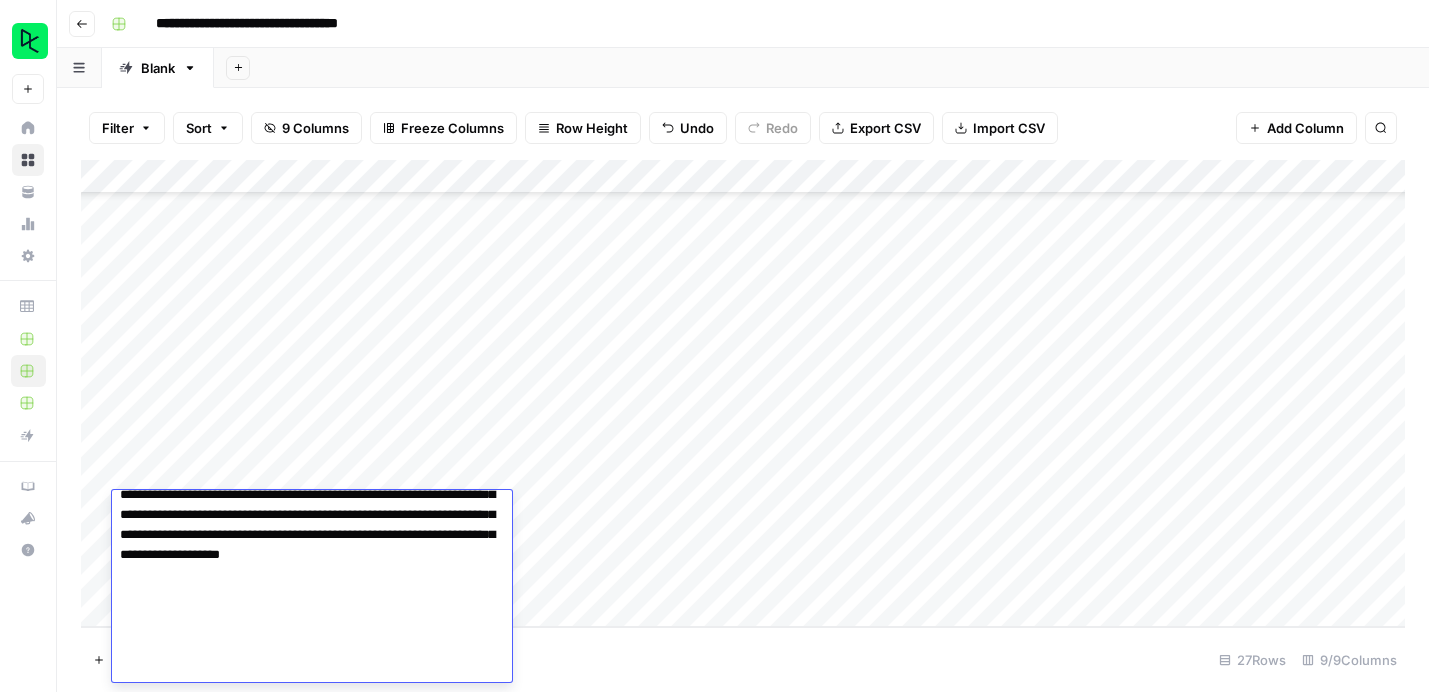 scroll, scrollTop: 322, scrollLeft: 0, axis: vertical 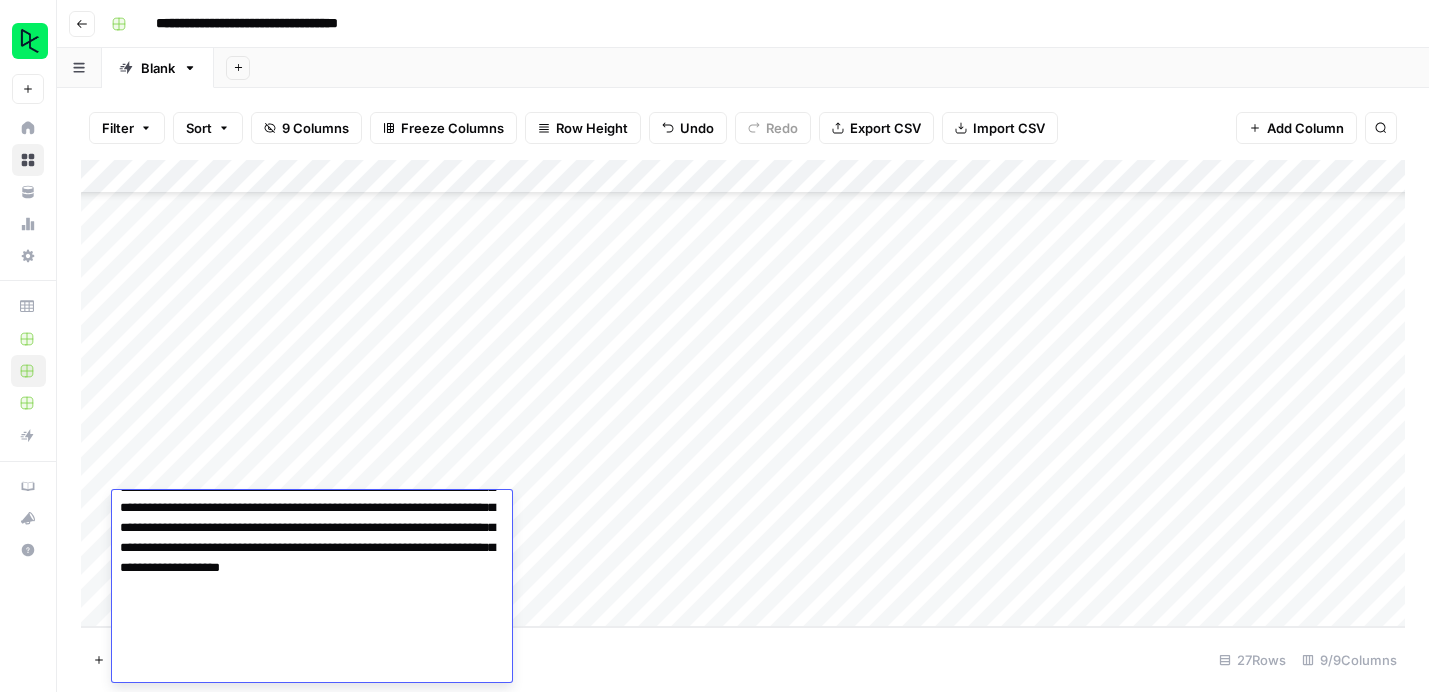 click on "Add Row 27  Rows 9/9  Columns" at bounding box center [743, 659] 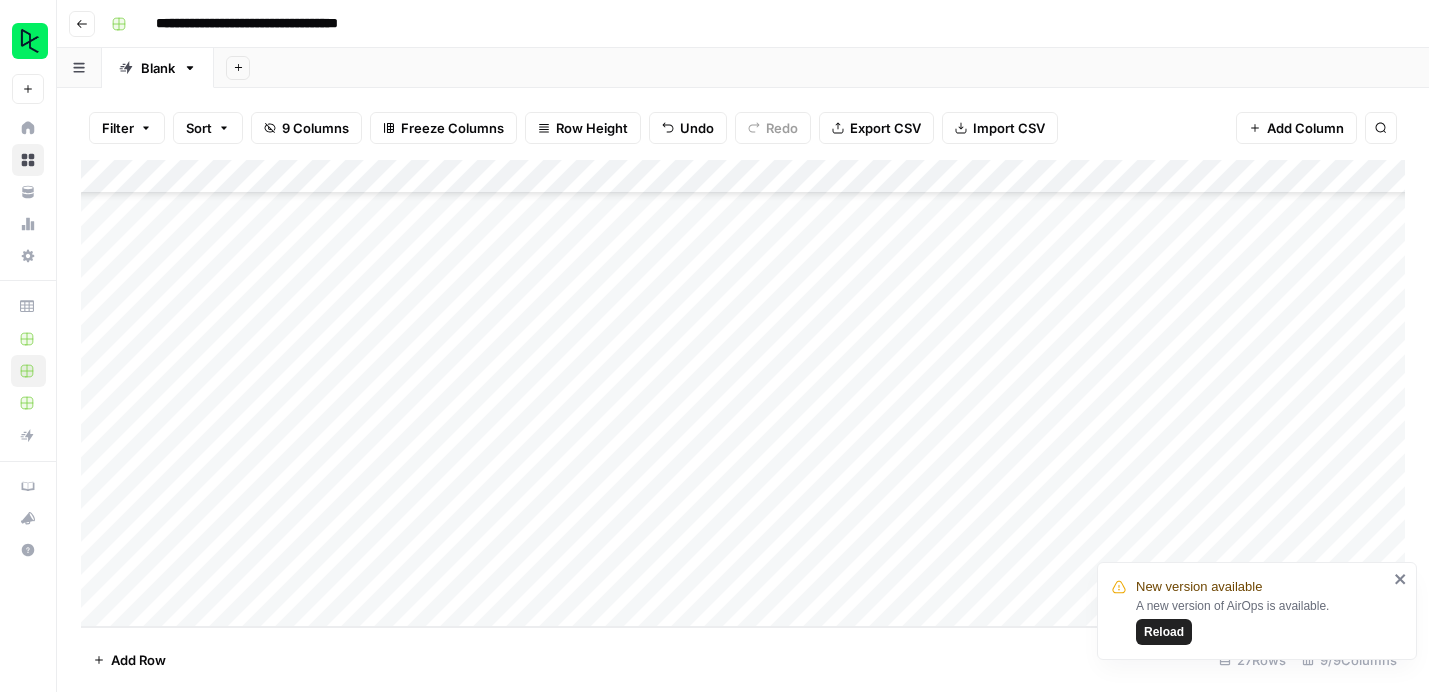 click on "Add Column" at bounding box center [743, 393] 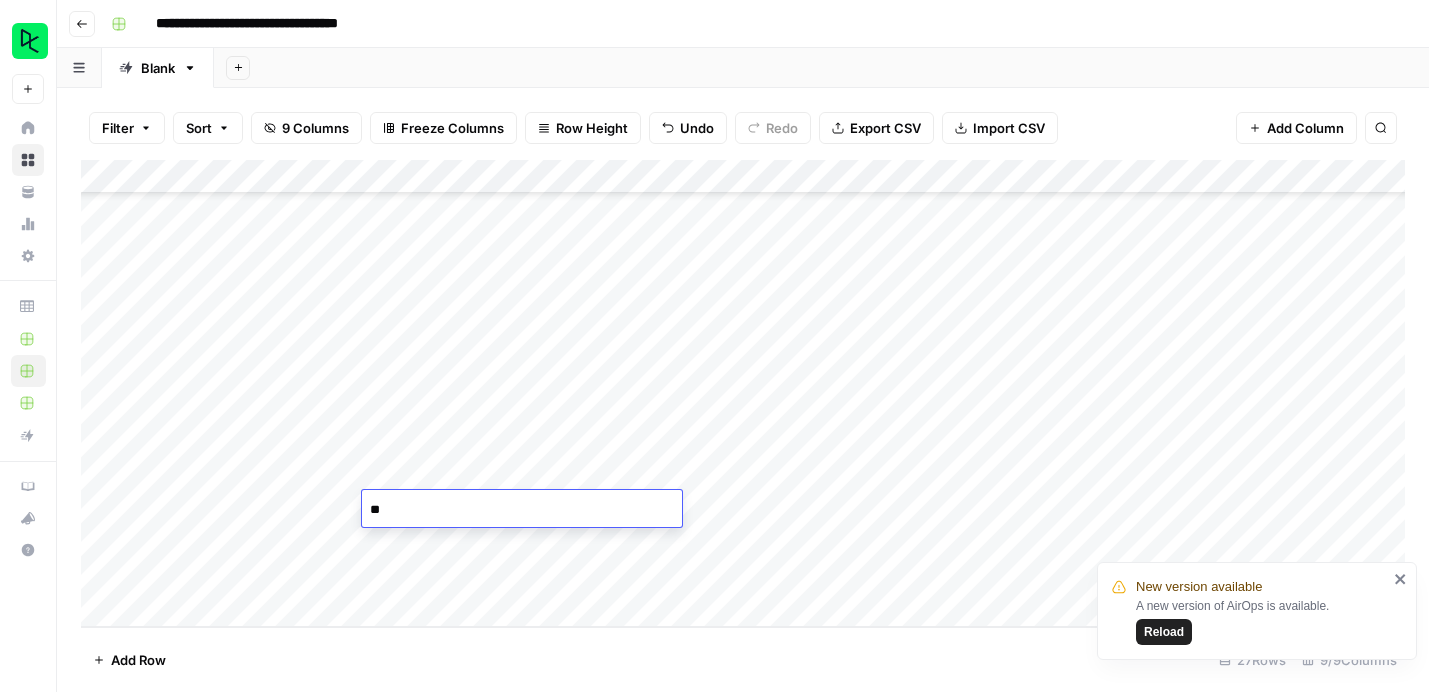 type on "*" 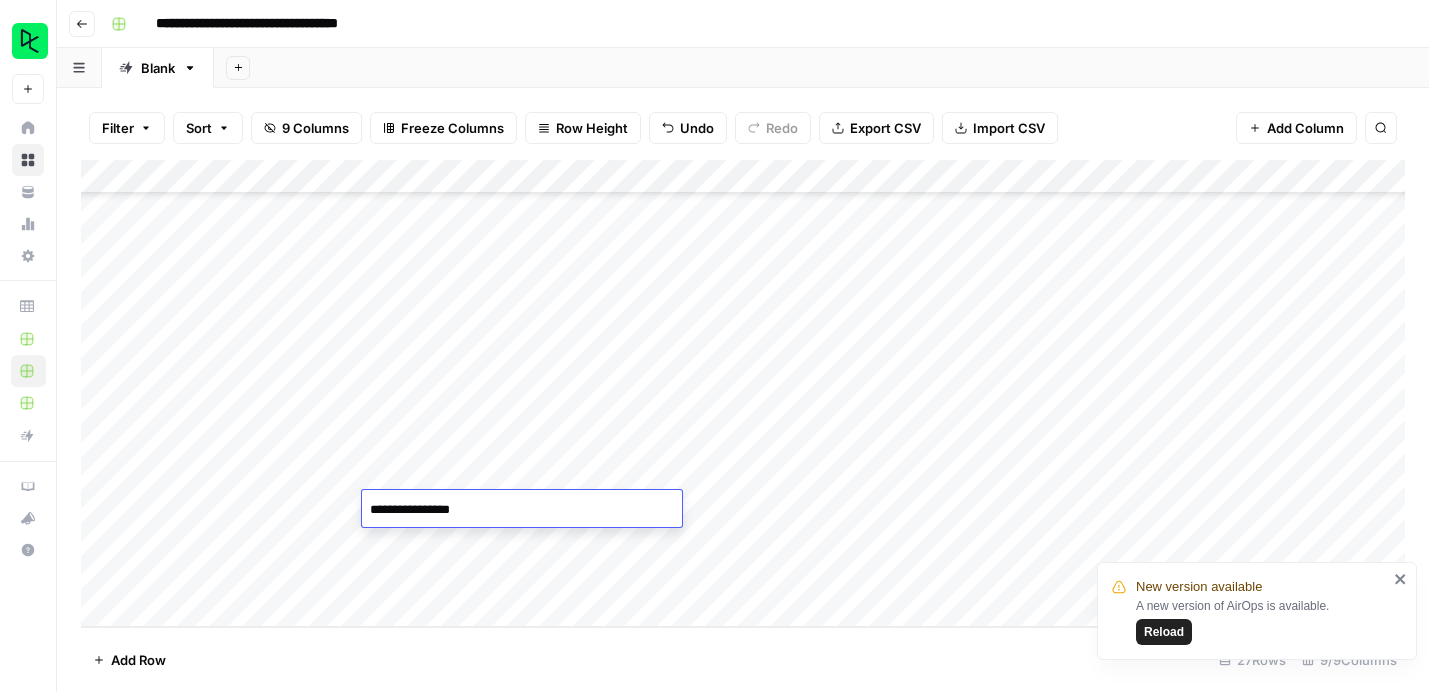 type on "**********" 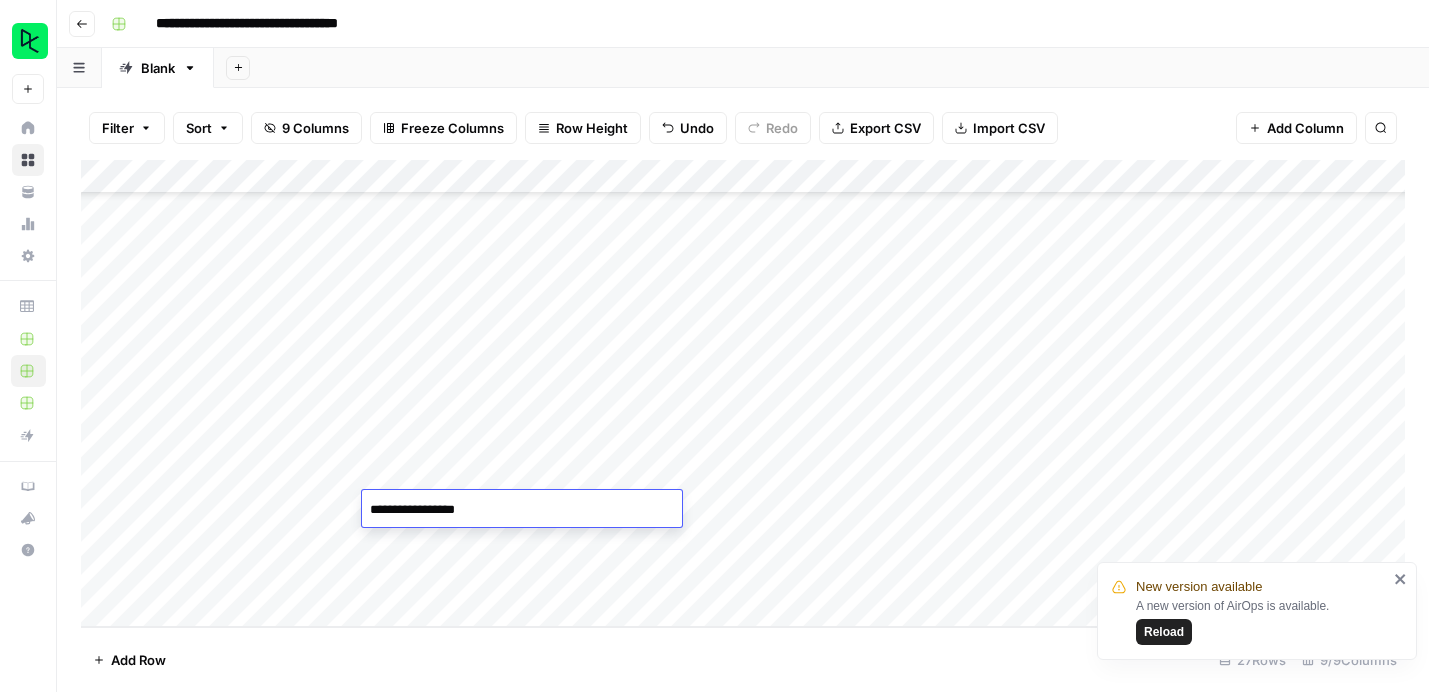 click on "Add Row 27  Rows 9/9  Columns" at bounding box center [743, 659] 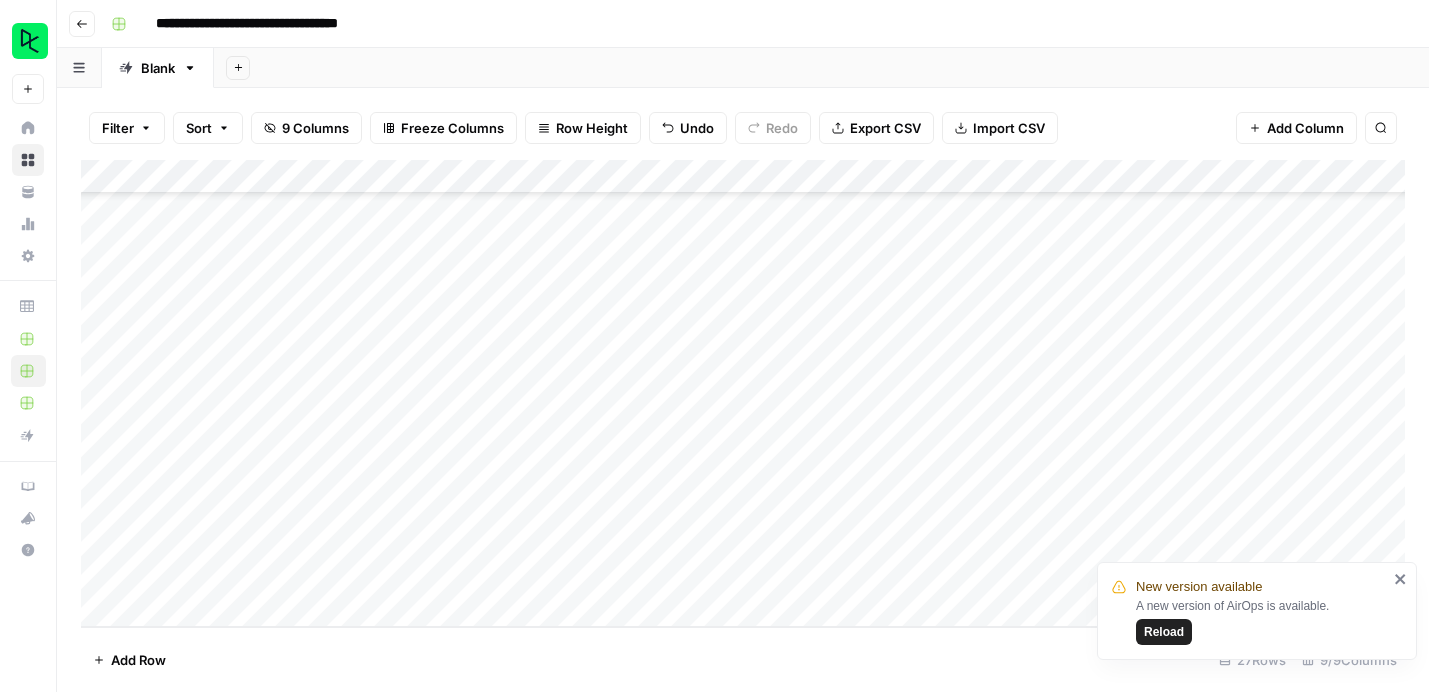 click on "Add Column" at bounding box center (743, 393) 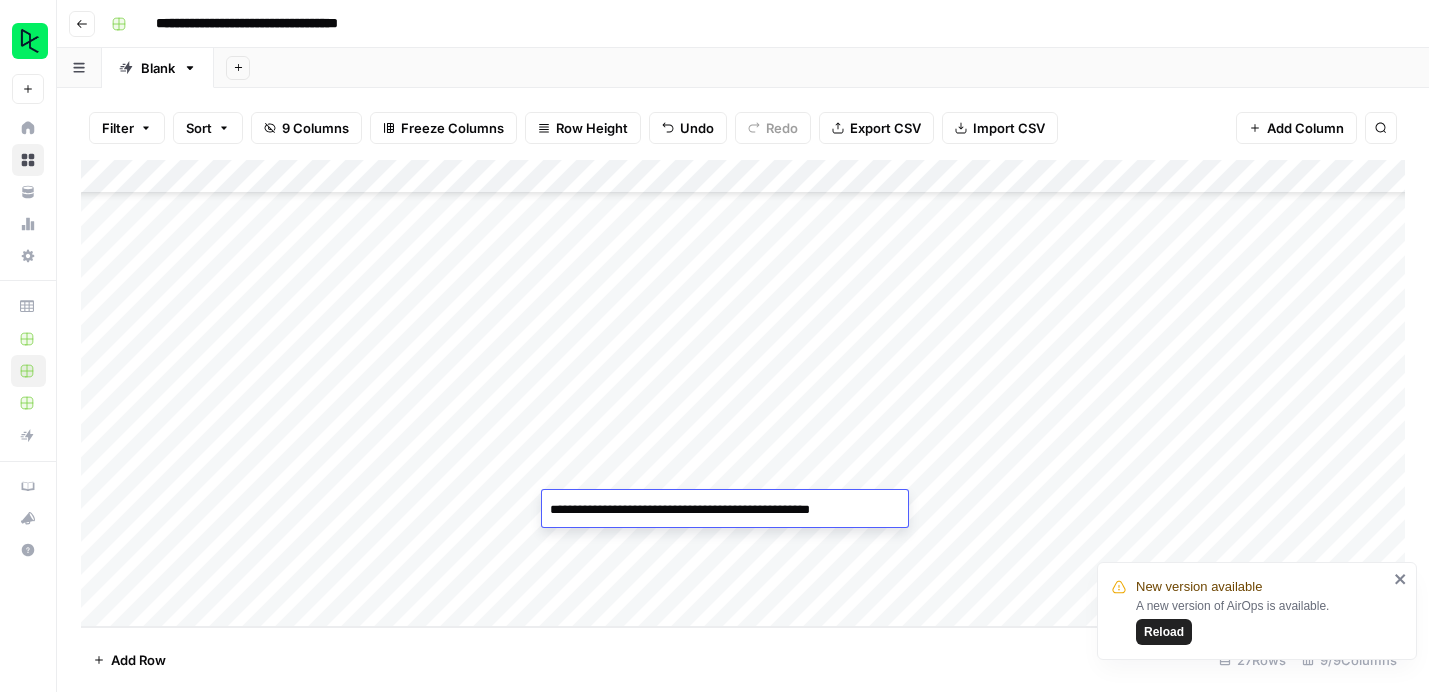 type on "**********" 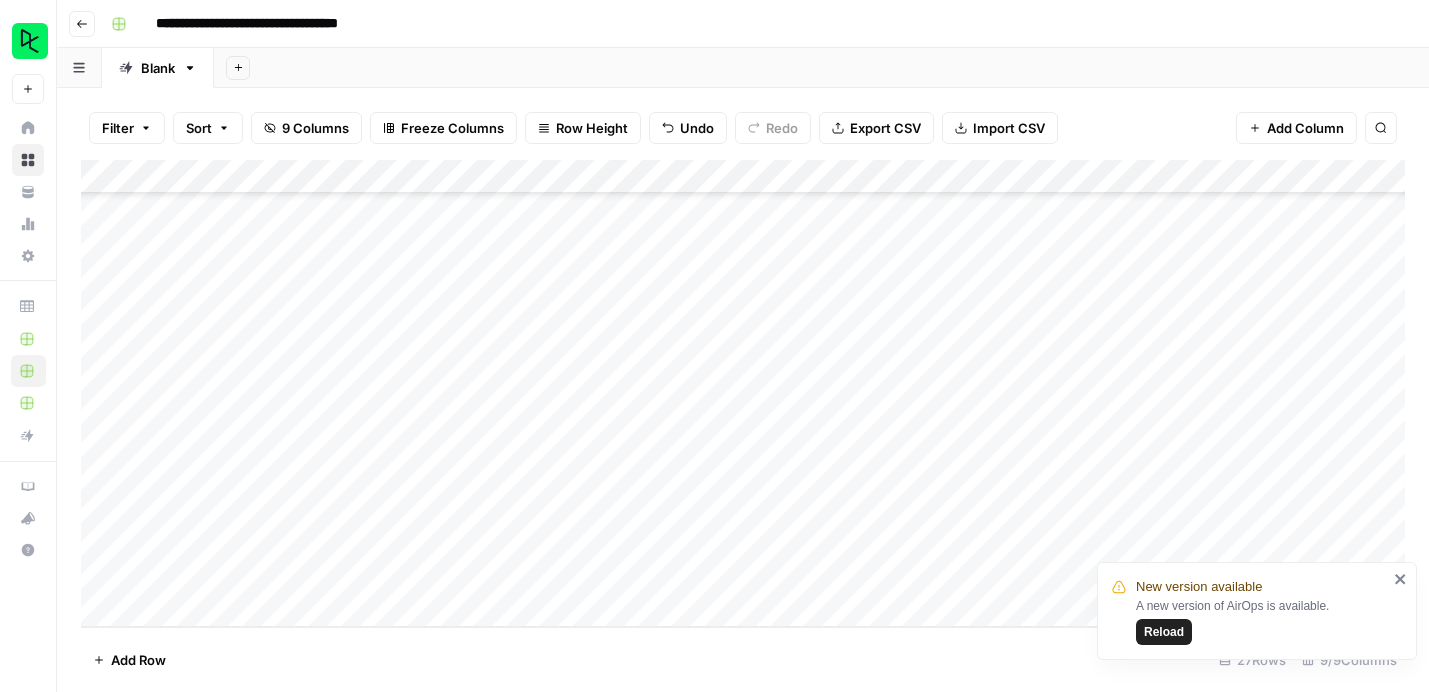 click on "Add Row 27  Rows 9/9  Columns" at bounding box center [743, 659] 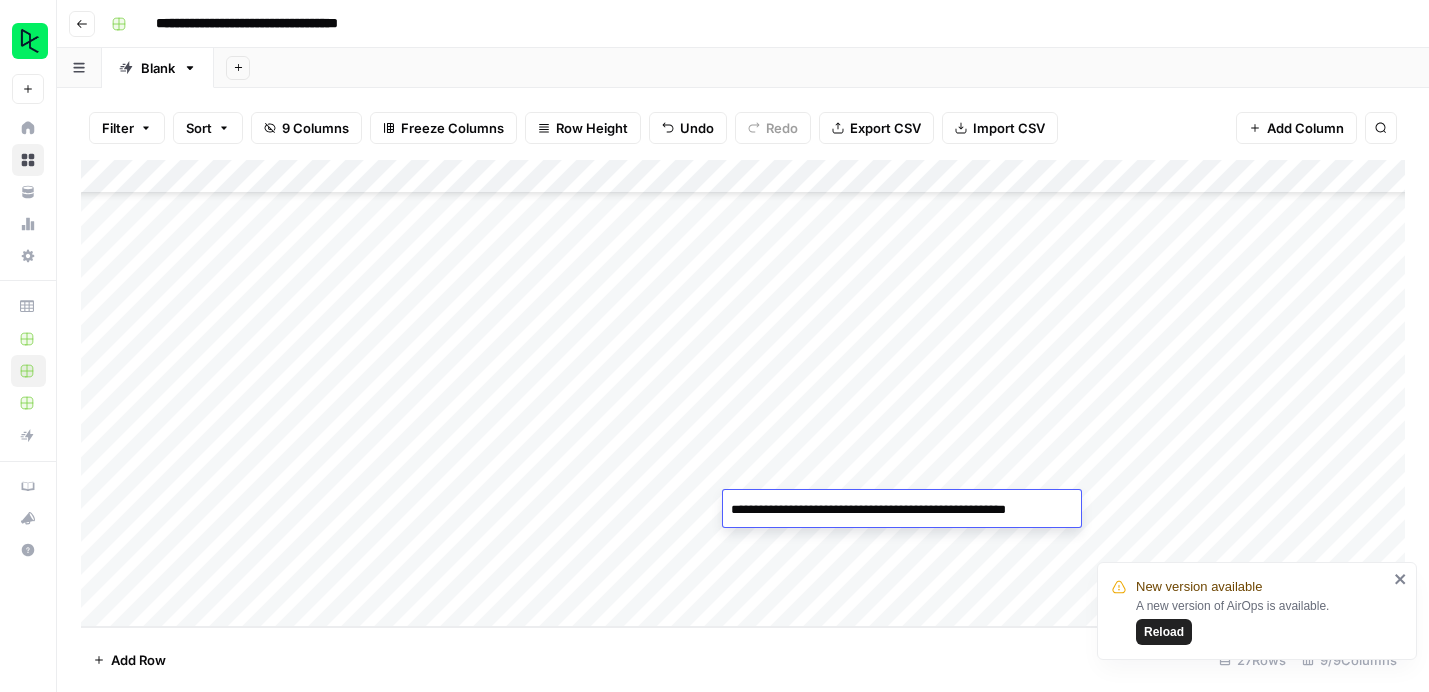 type on "**********" 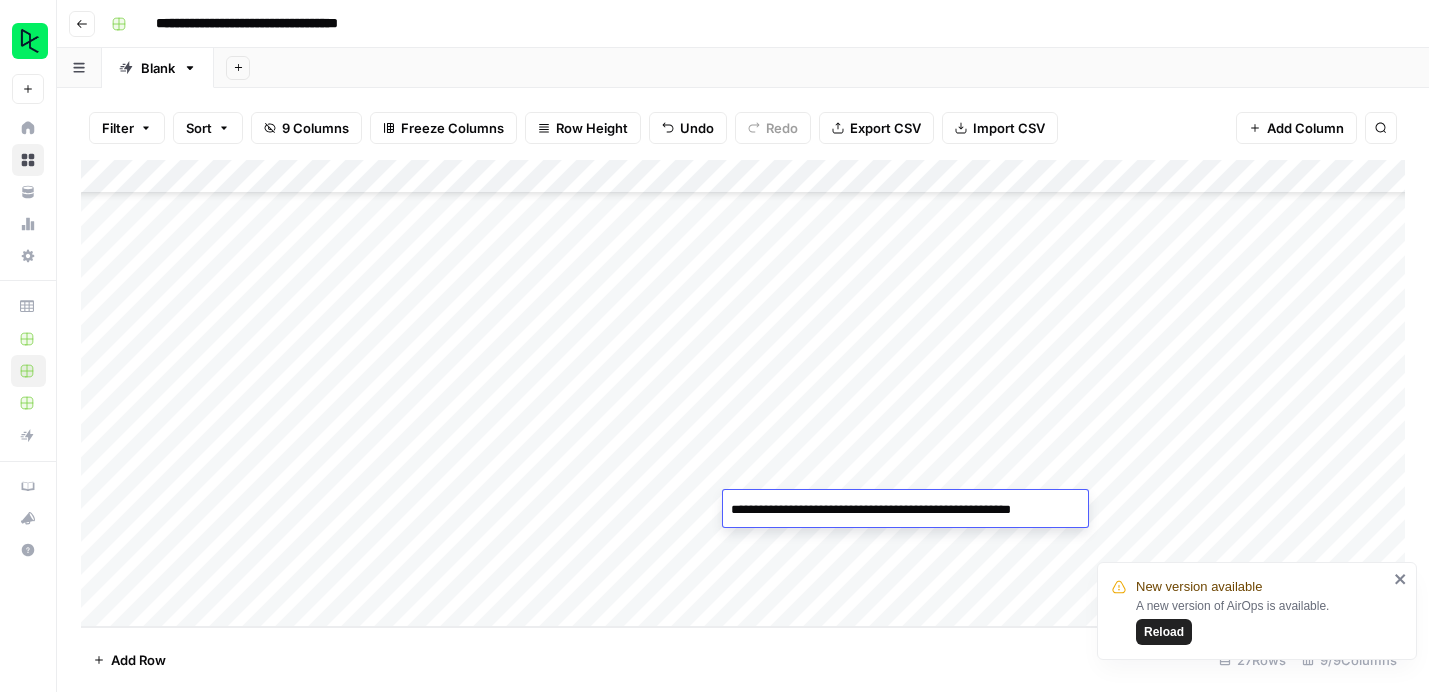 click on "Add Column" at bounding box center [743, 393] 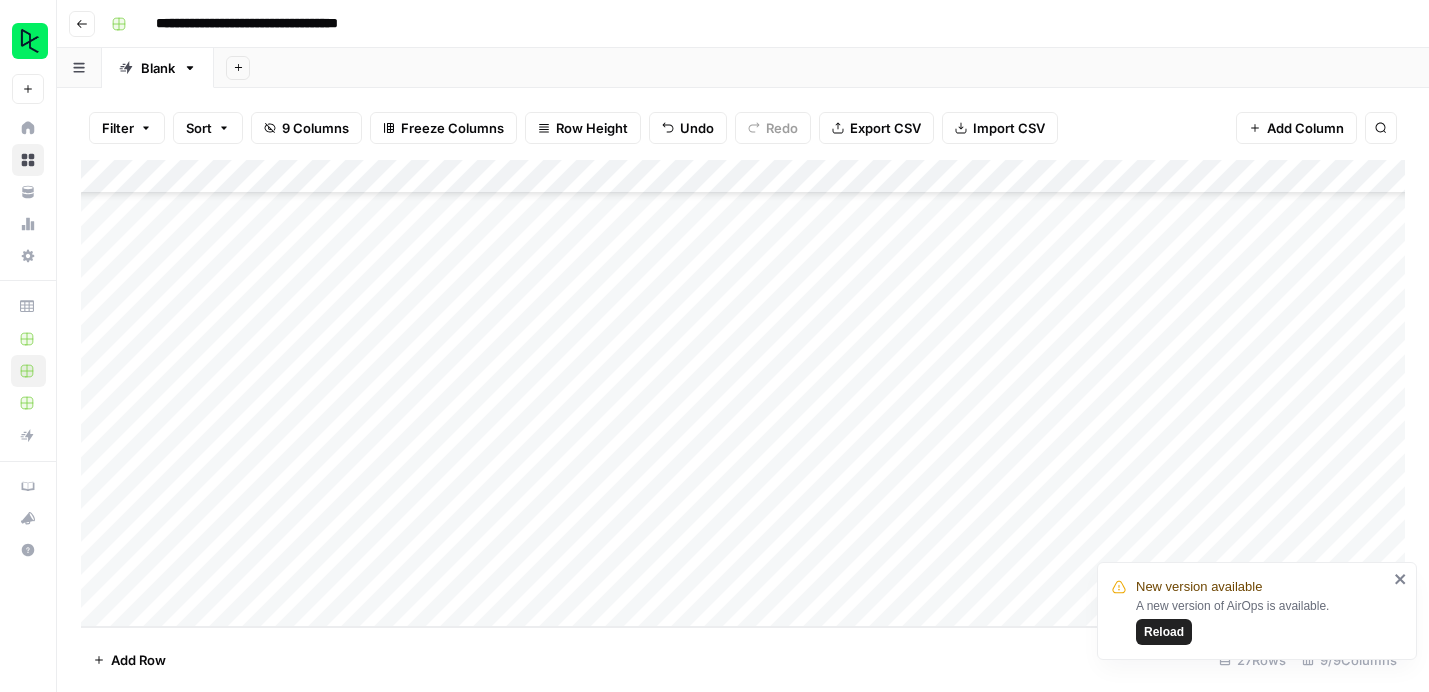 click on "Add Column" at bounding box center [743, 393] 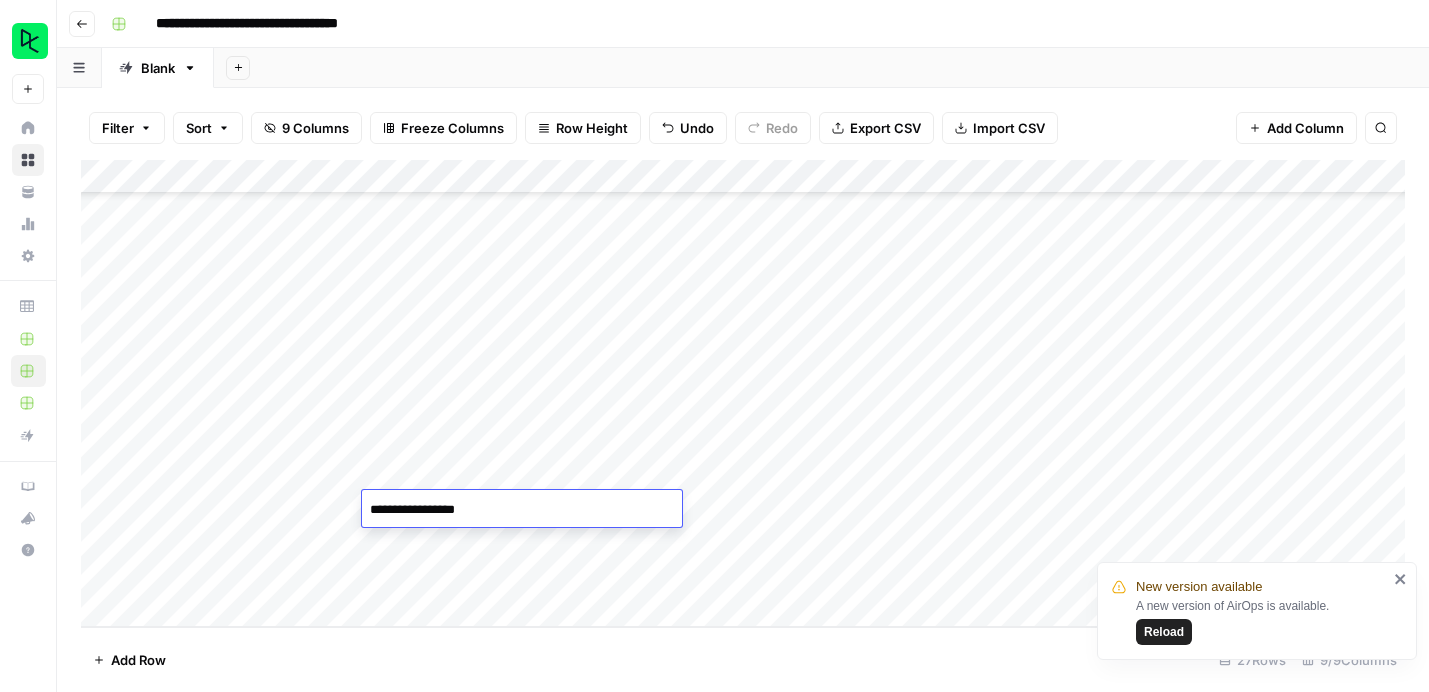 type on "**********" 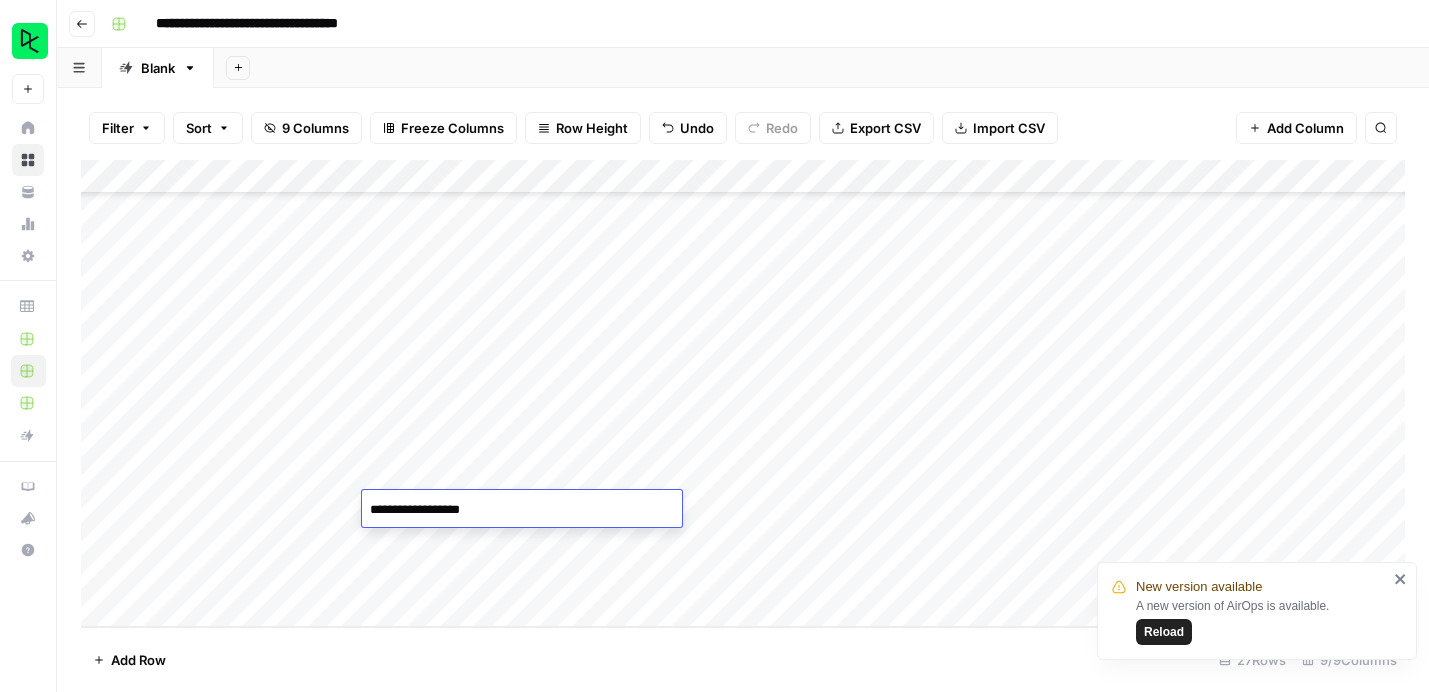 click on "Add Row 27  Rows 9/9  Columns" at bounding box center [743, 659] 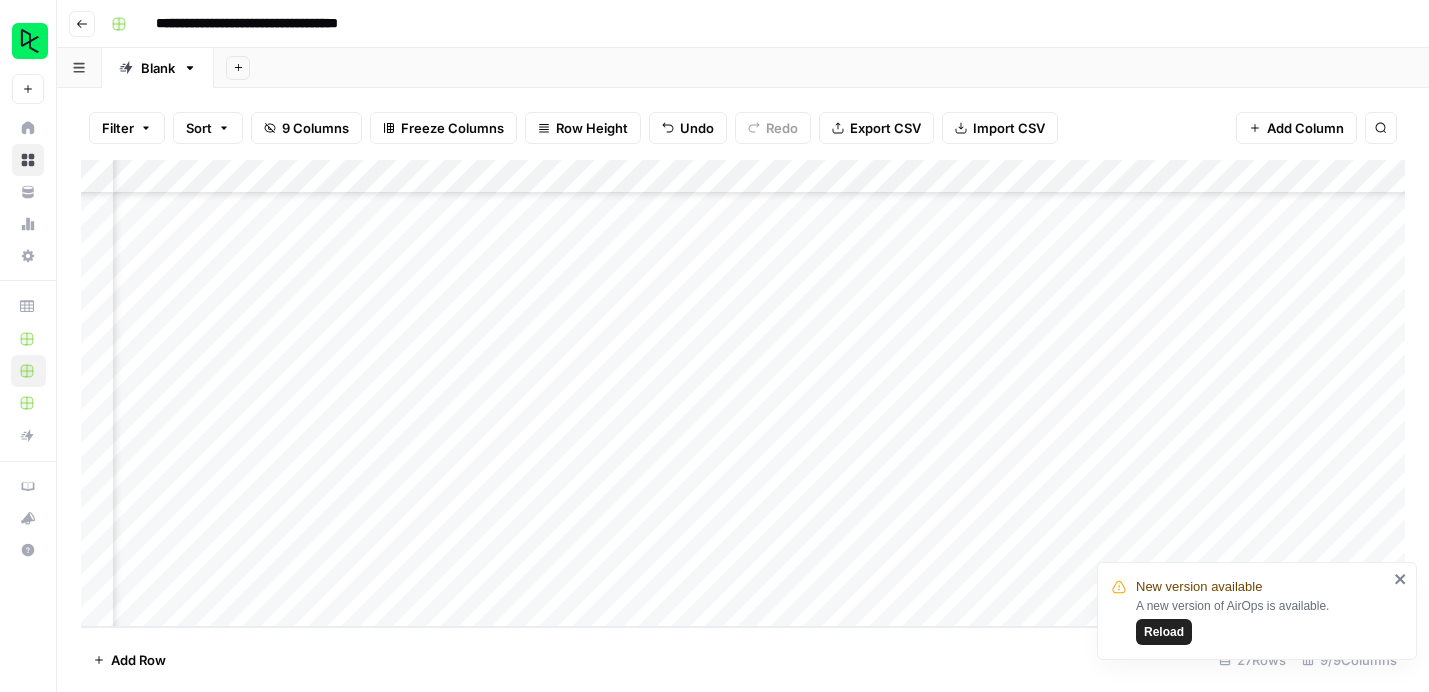 scroll, scrollTop: 517, scrollLeft: 228, axis: both 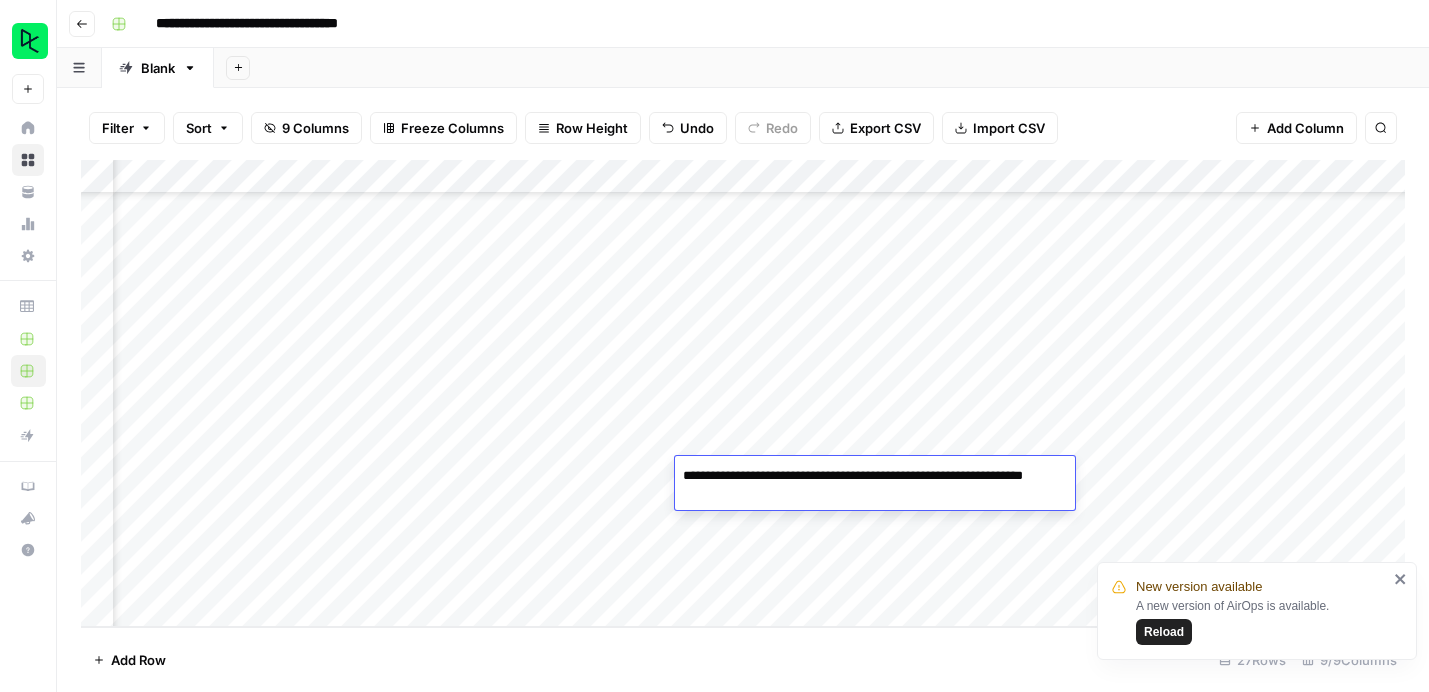click on "**********" at bounding box center (875, 486) 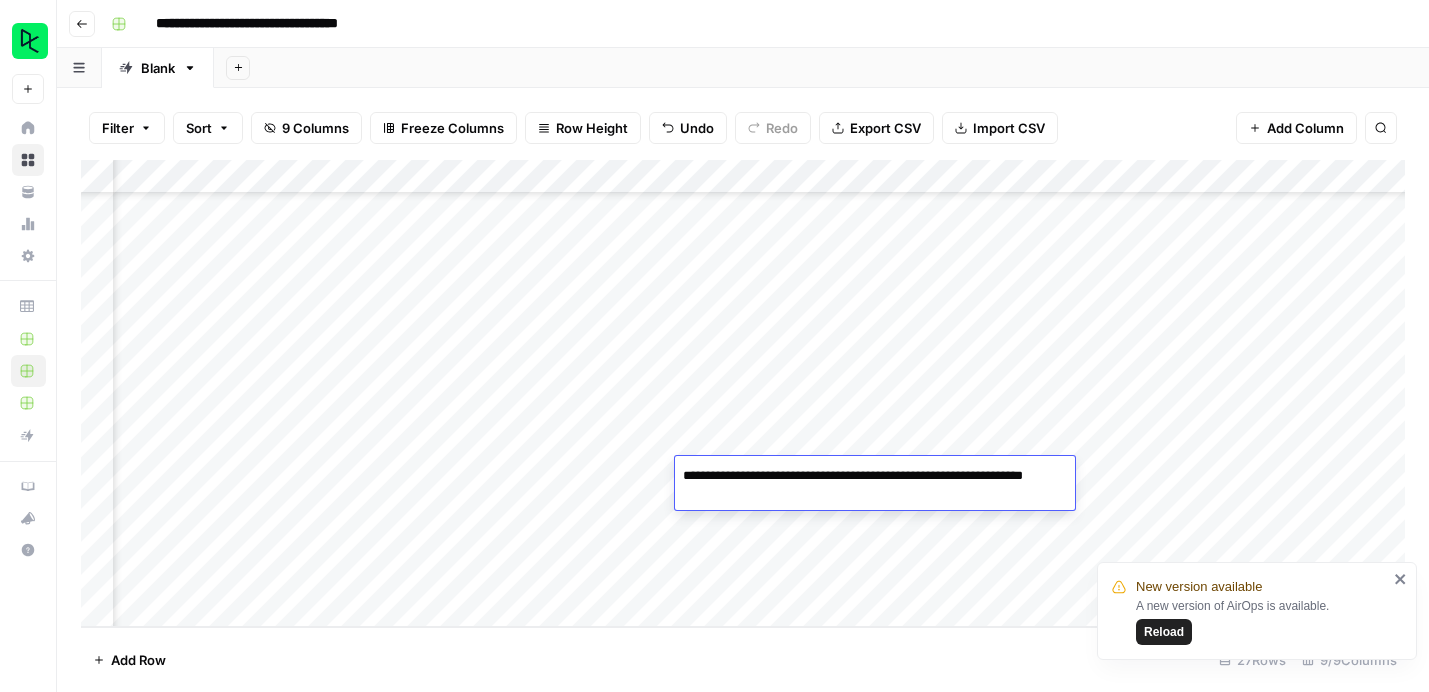 click on "Add Row 27  Rows 9/9  Columns" at bounding box center [743, 659] 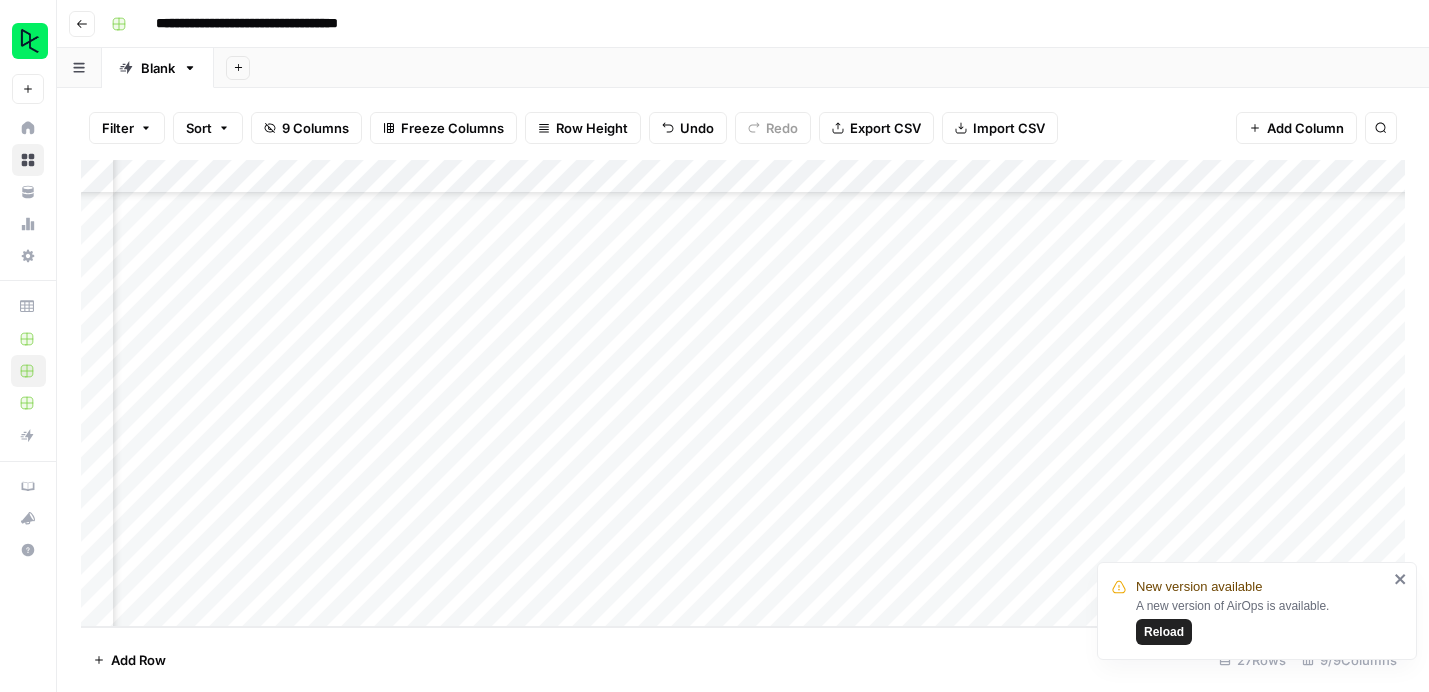 click on "Add Column" at bounding box center [743, 393] 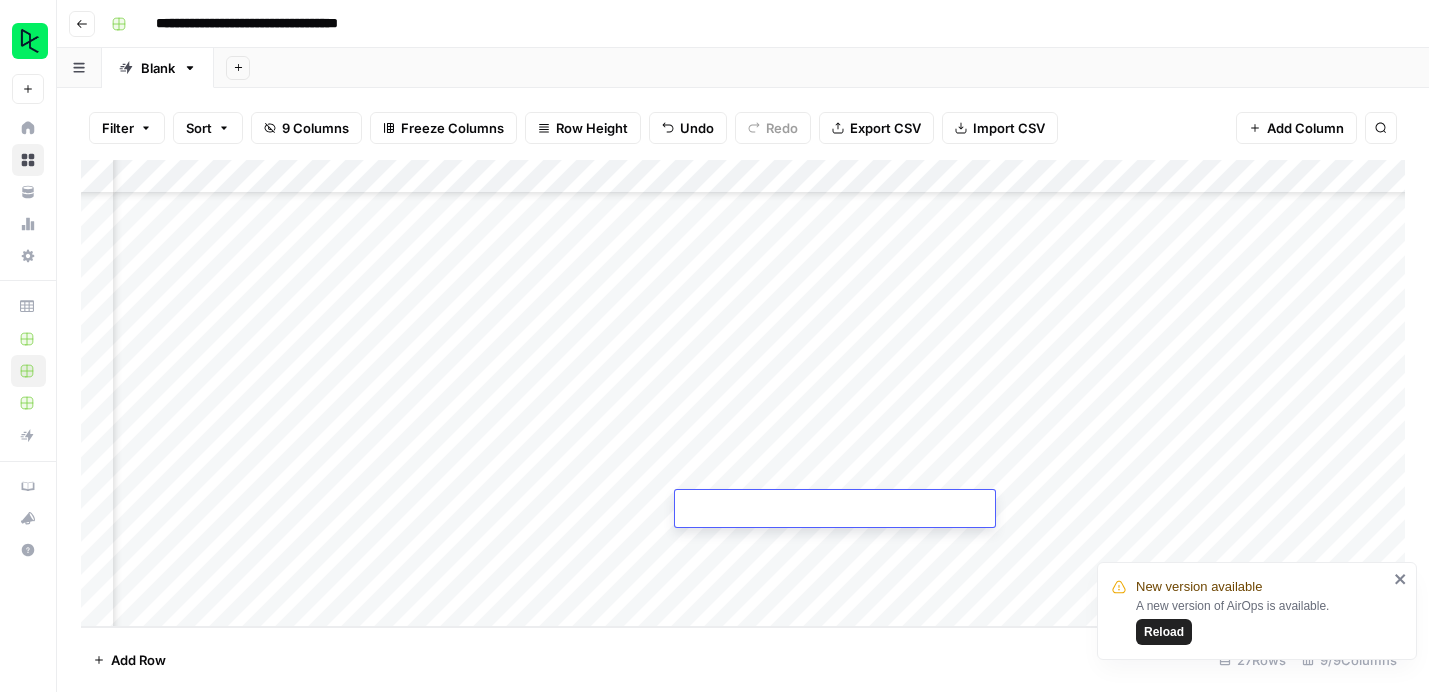 type on "**********" 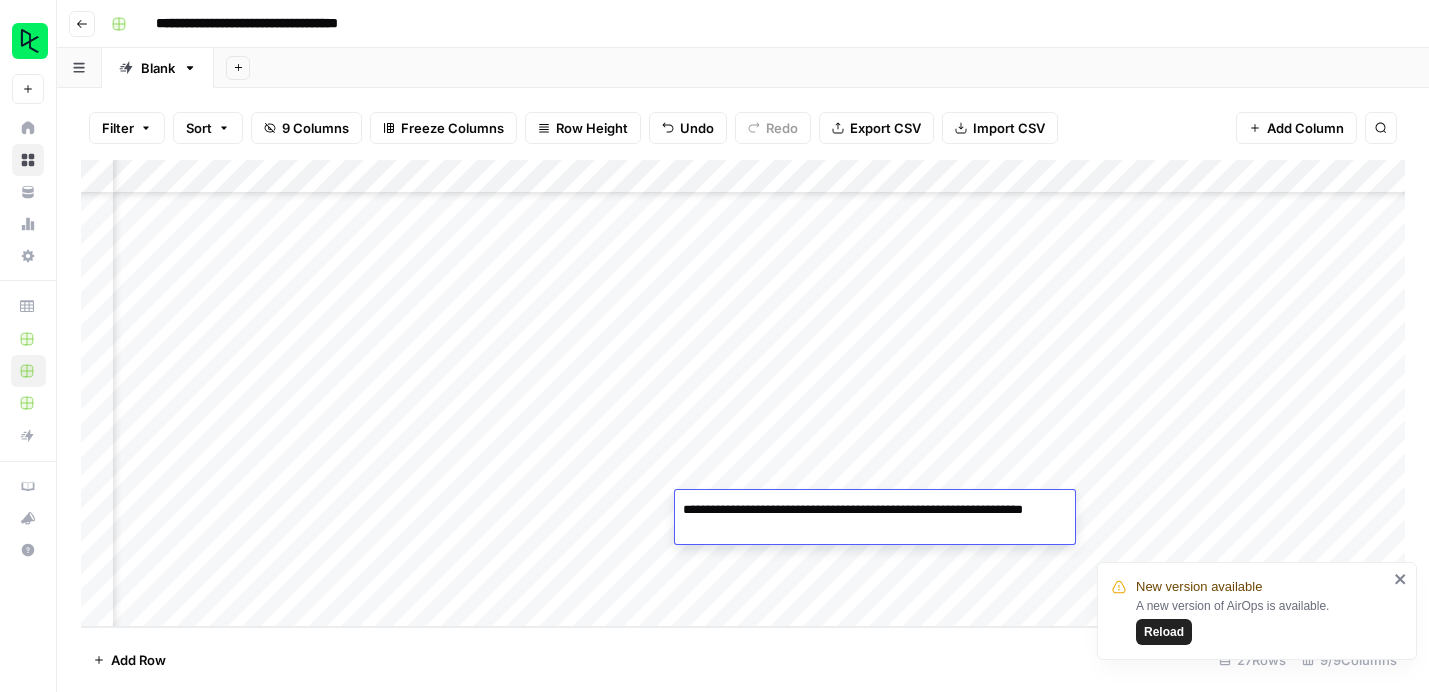 click on "Add Row 27  Rows 9/9  Columns" at bounding box center [743, 659] 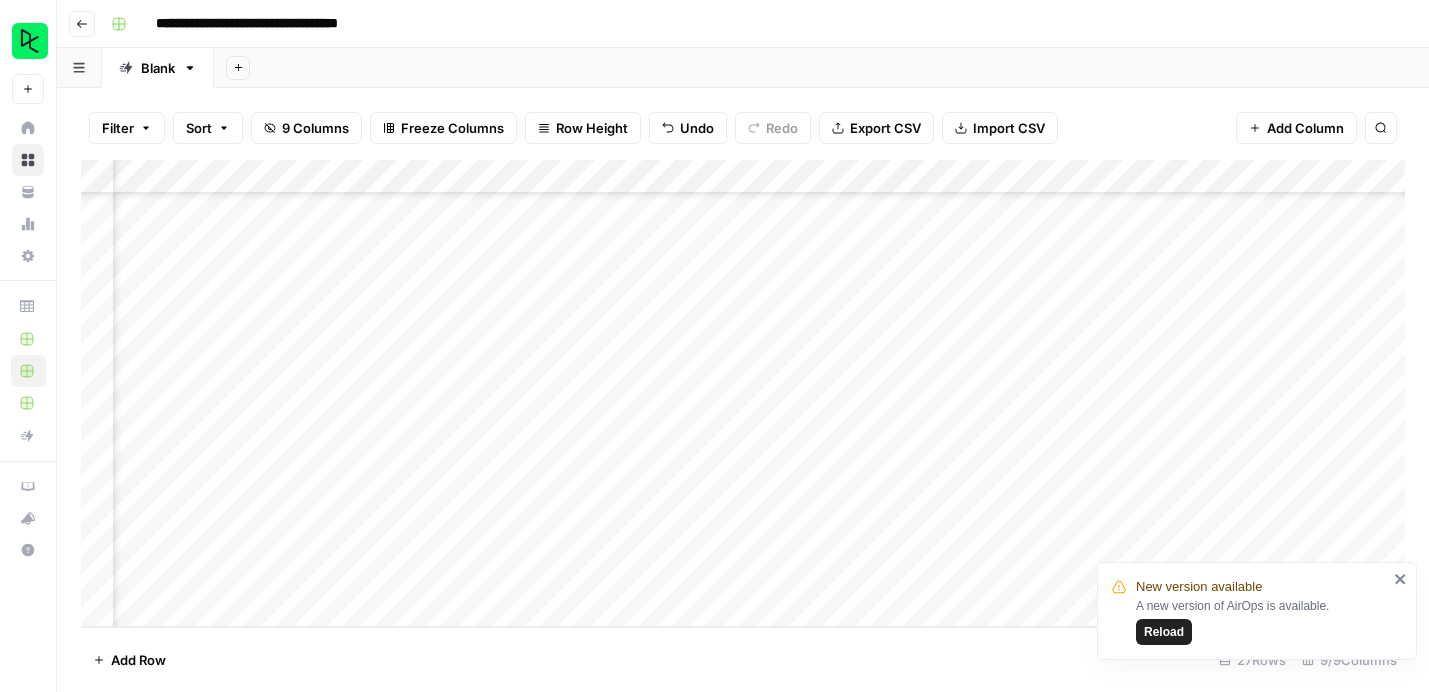 click on "Add Column" at bounding box center (743, 393) 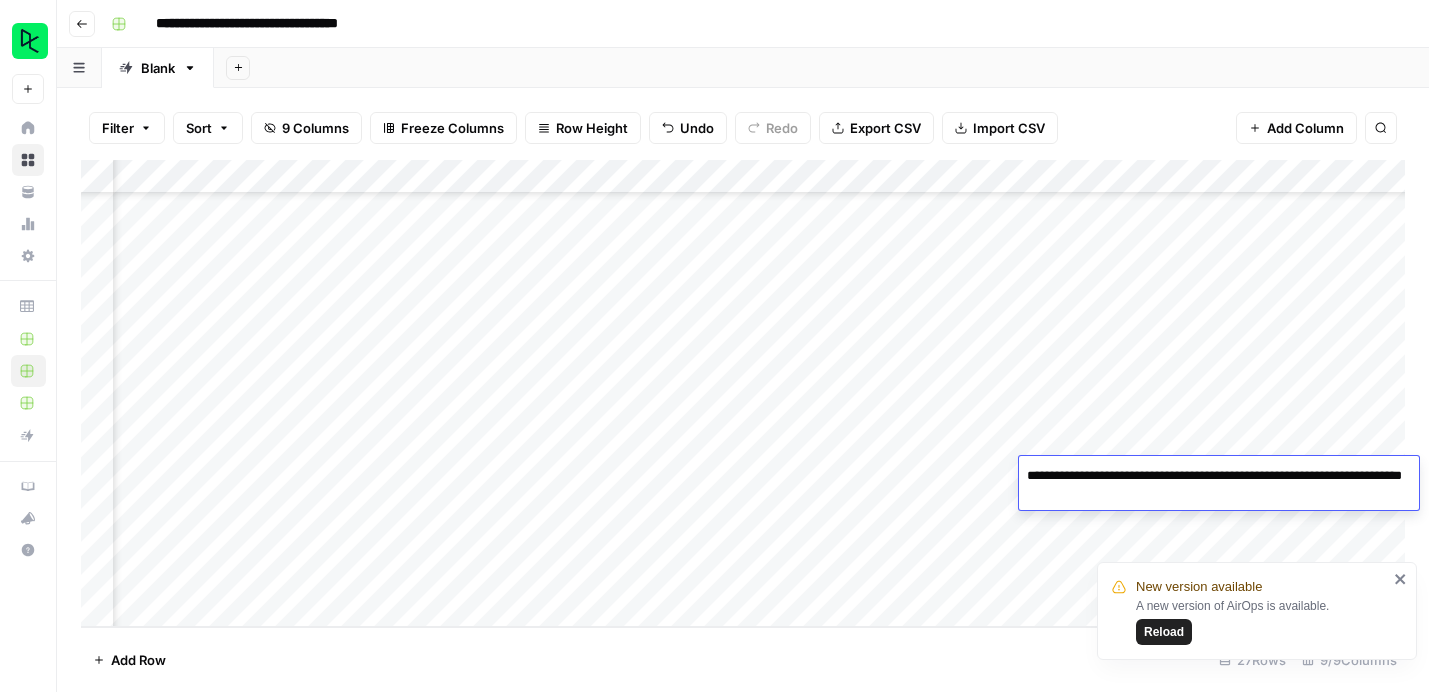 click on "**********" at bounding box center [1219, 486] 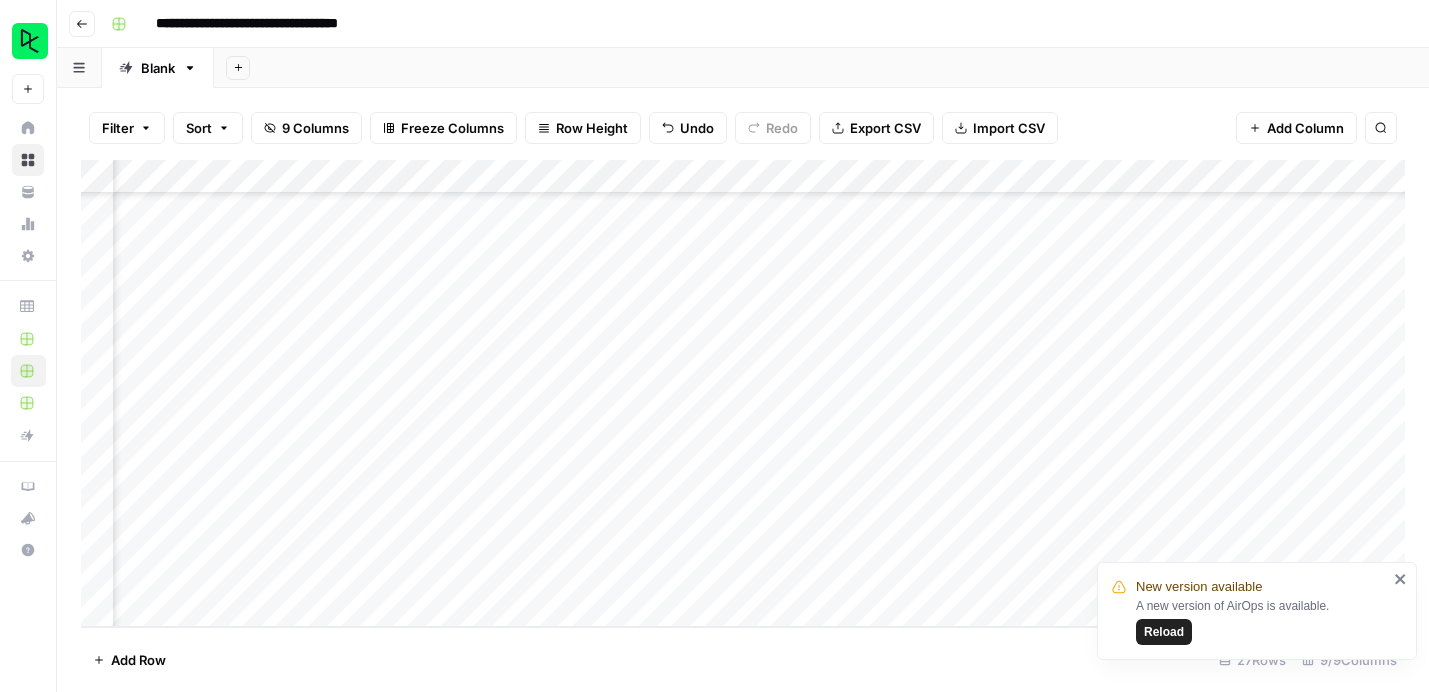 click on "Add Row 27  Rows 9/9  Columns" at bounding box center (743, 659) 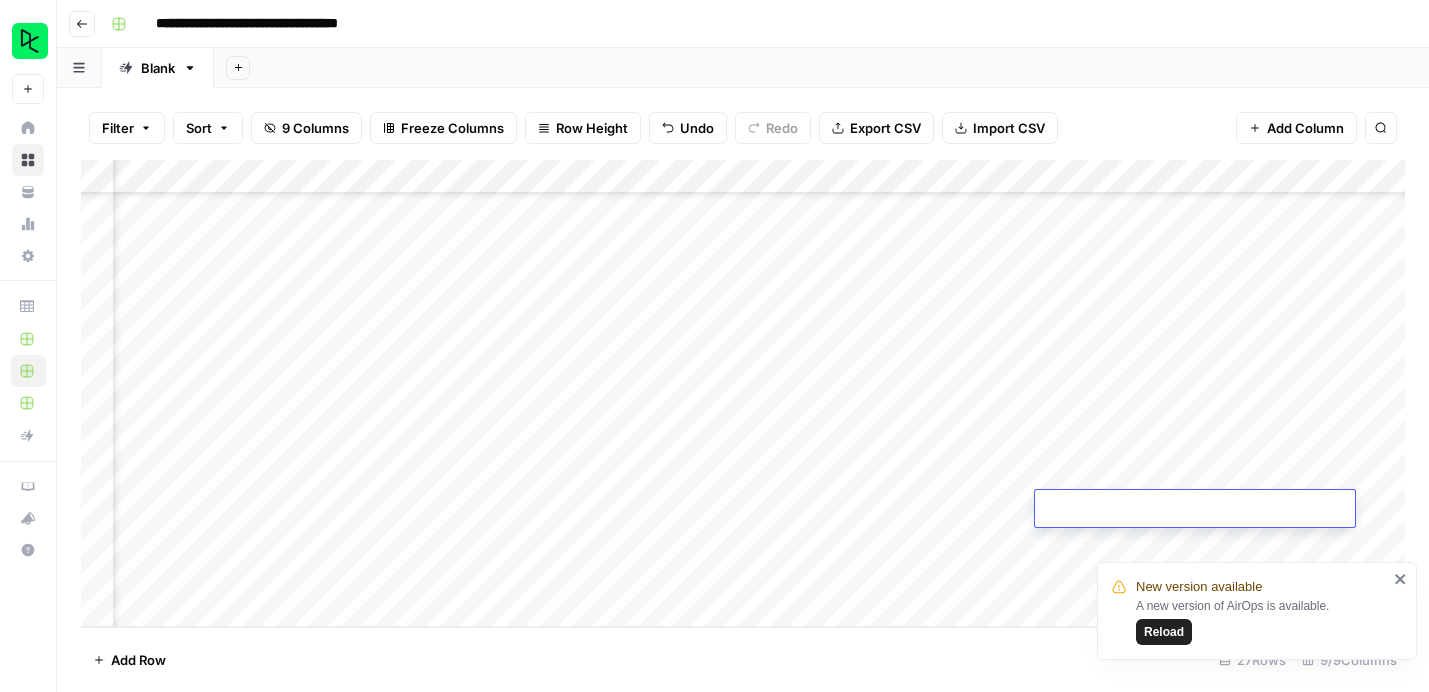 type on "**********" 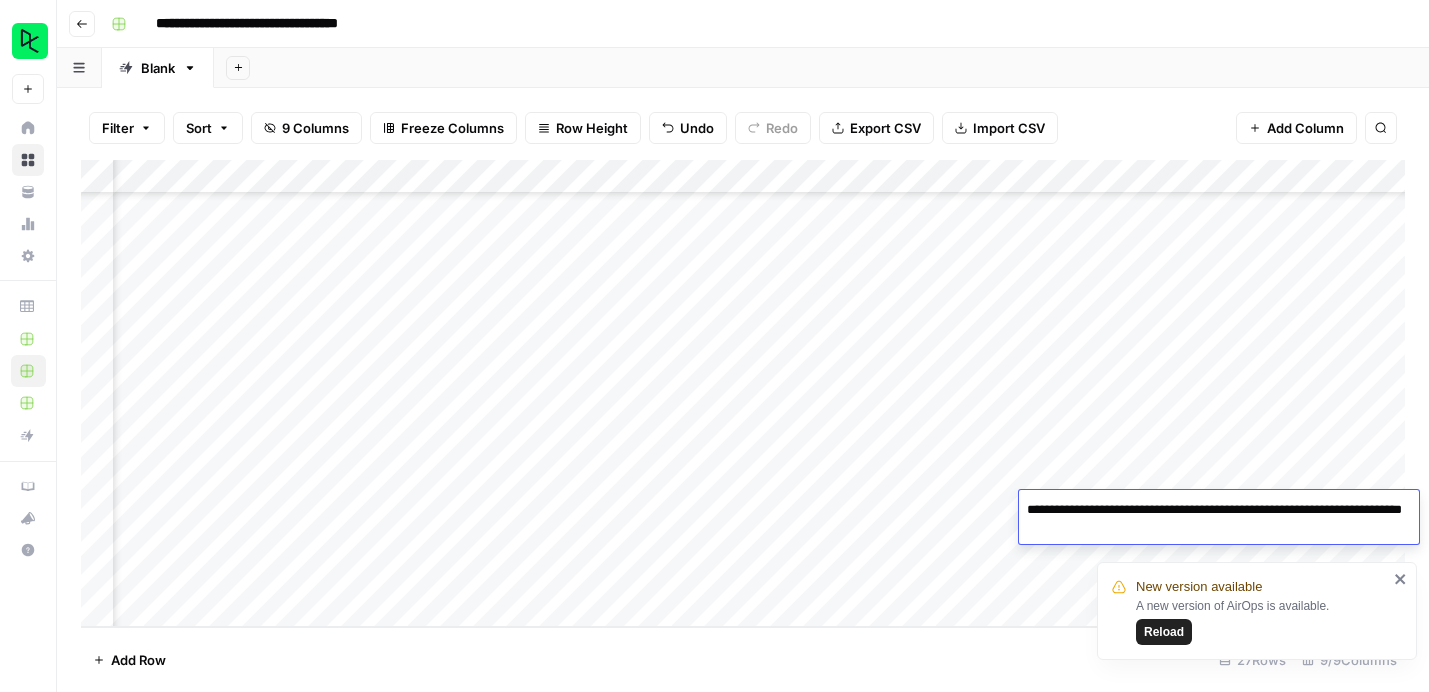 click on "Add Row 27  Rows 9/9  Columns" at bounding box center [743, 659] 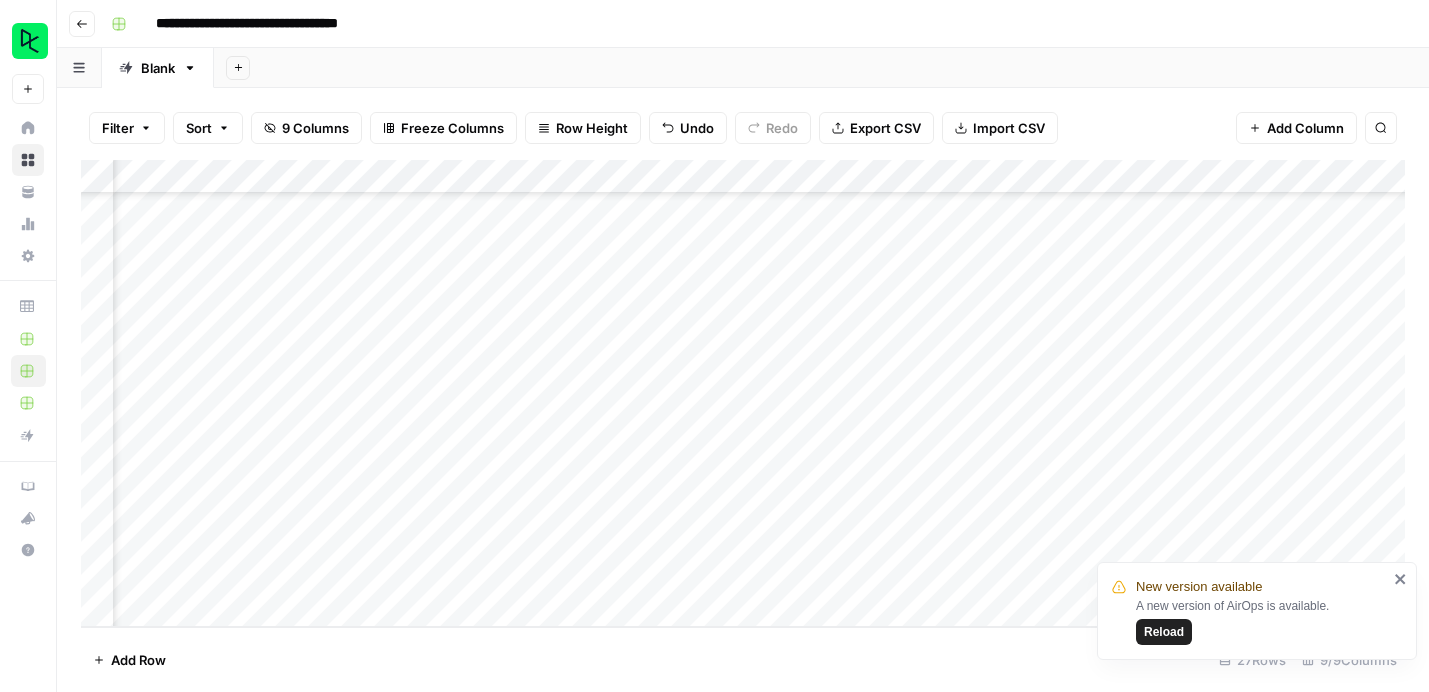 scroll, scrollTop: 517, scrollLeft: 511, axis: both 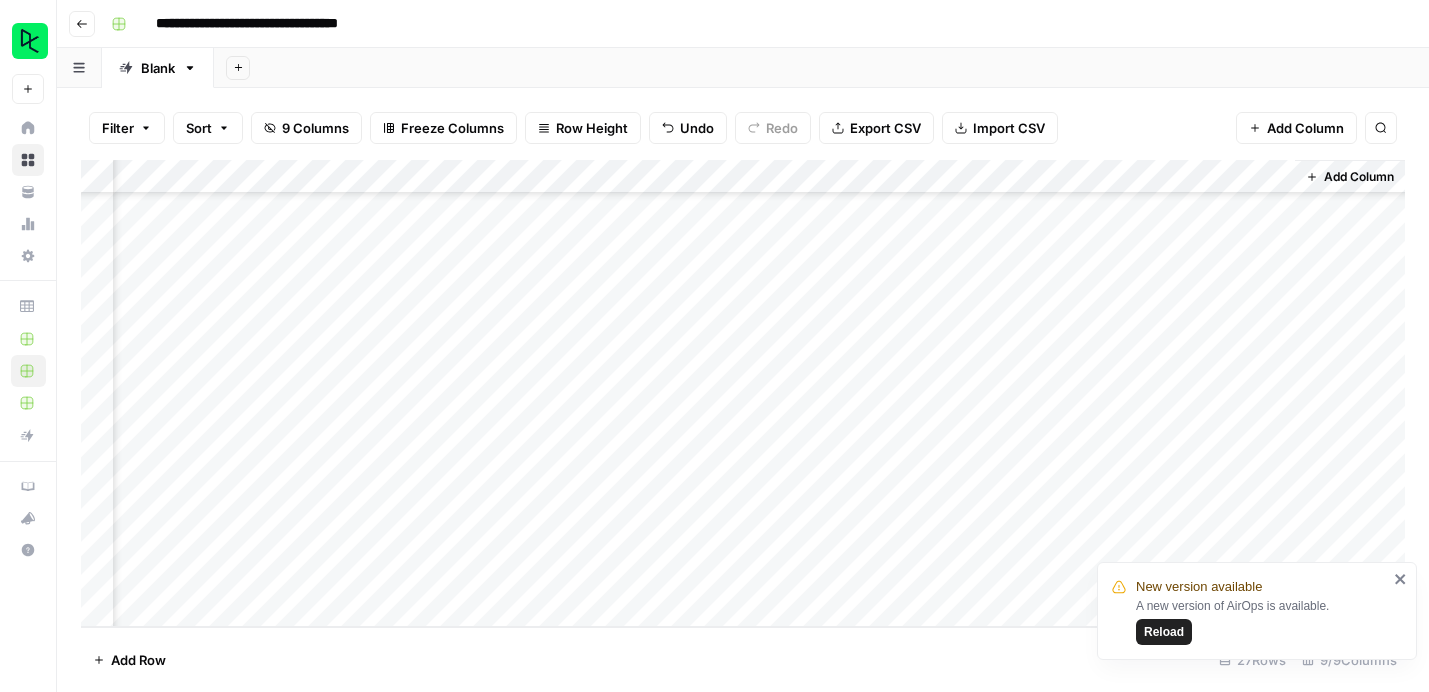 click on "Add Column" at bounding box center (743, 393) 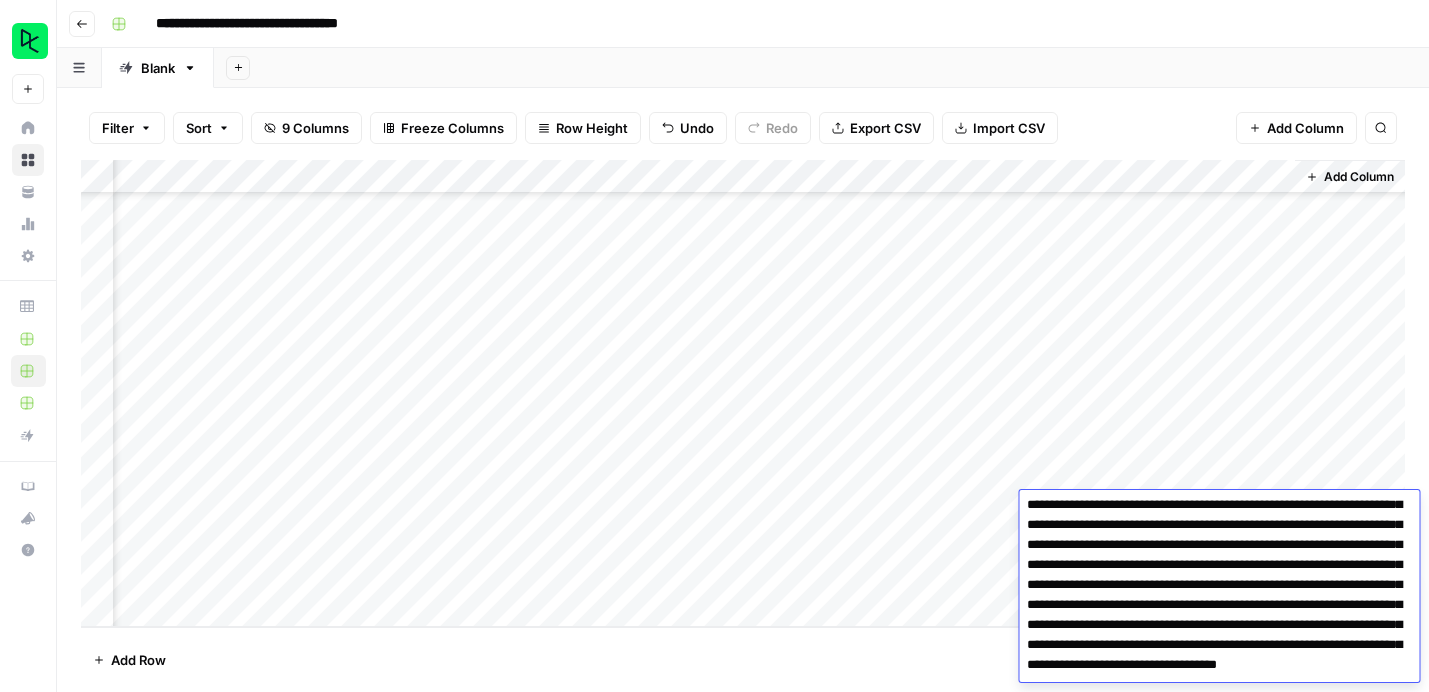 scroll, scrollTop: 0, scrollLeft: 0, axis: both 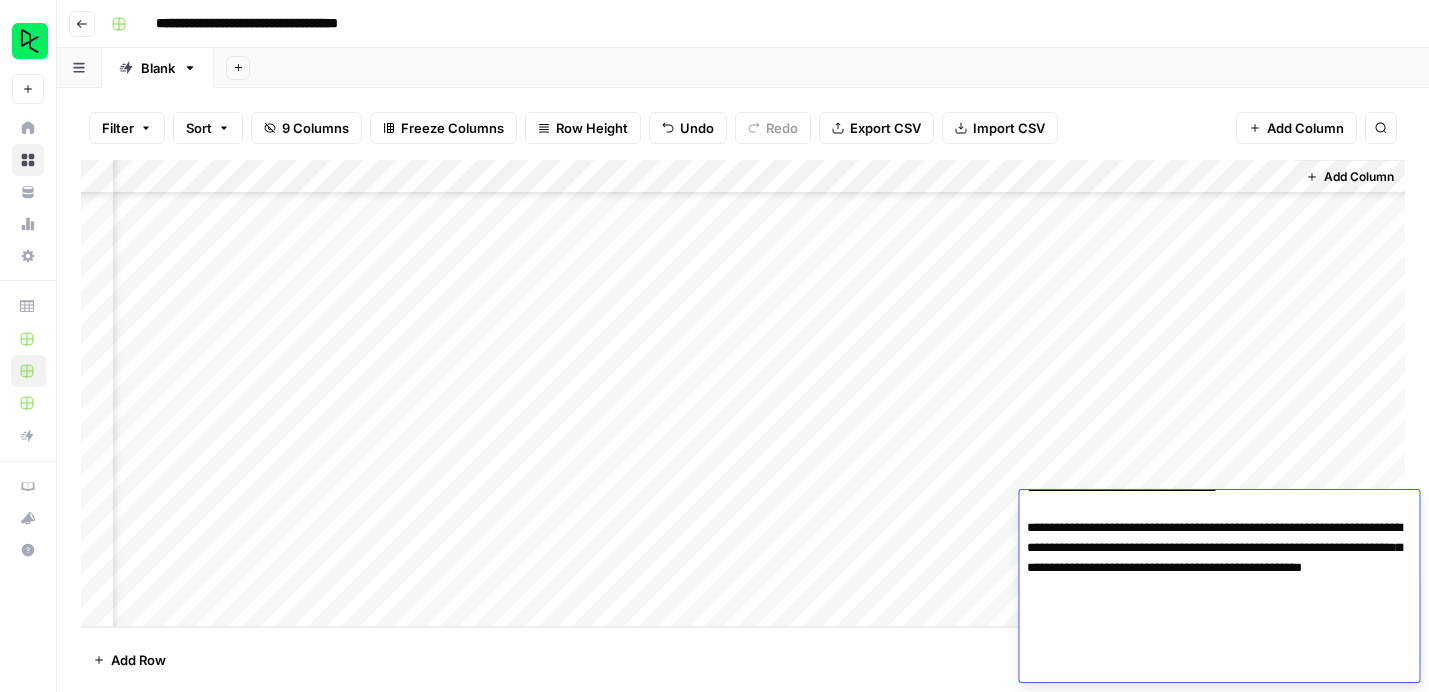 drag, startPoint x: 1029, startPoint y: 549, endPoint x: 1165, endPoint y: 786, distance: 273.24896 